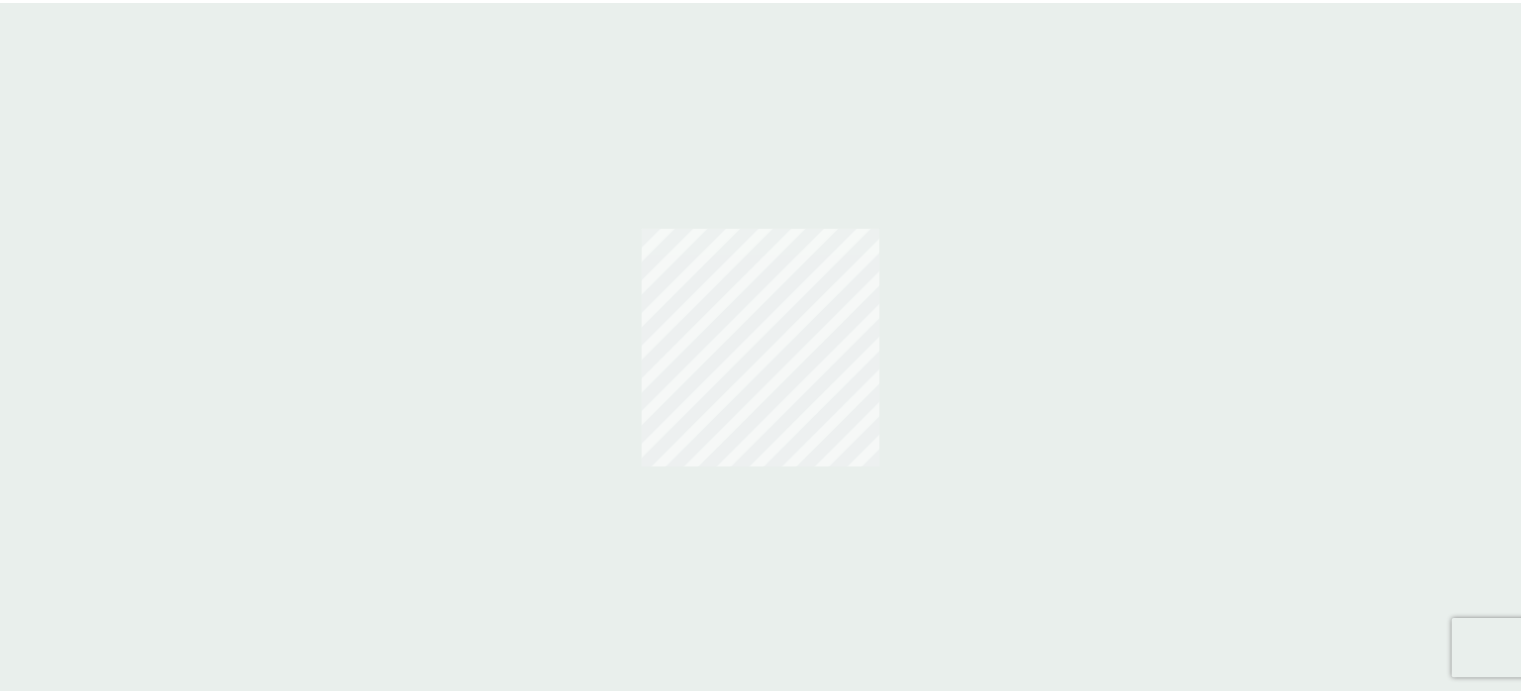 scroll, scrollTop: 0, scrollLeft: 0, axis: both 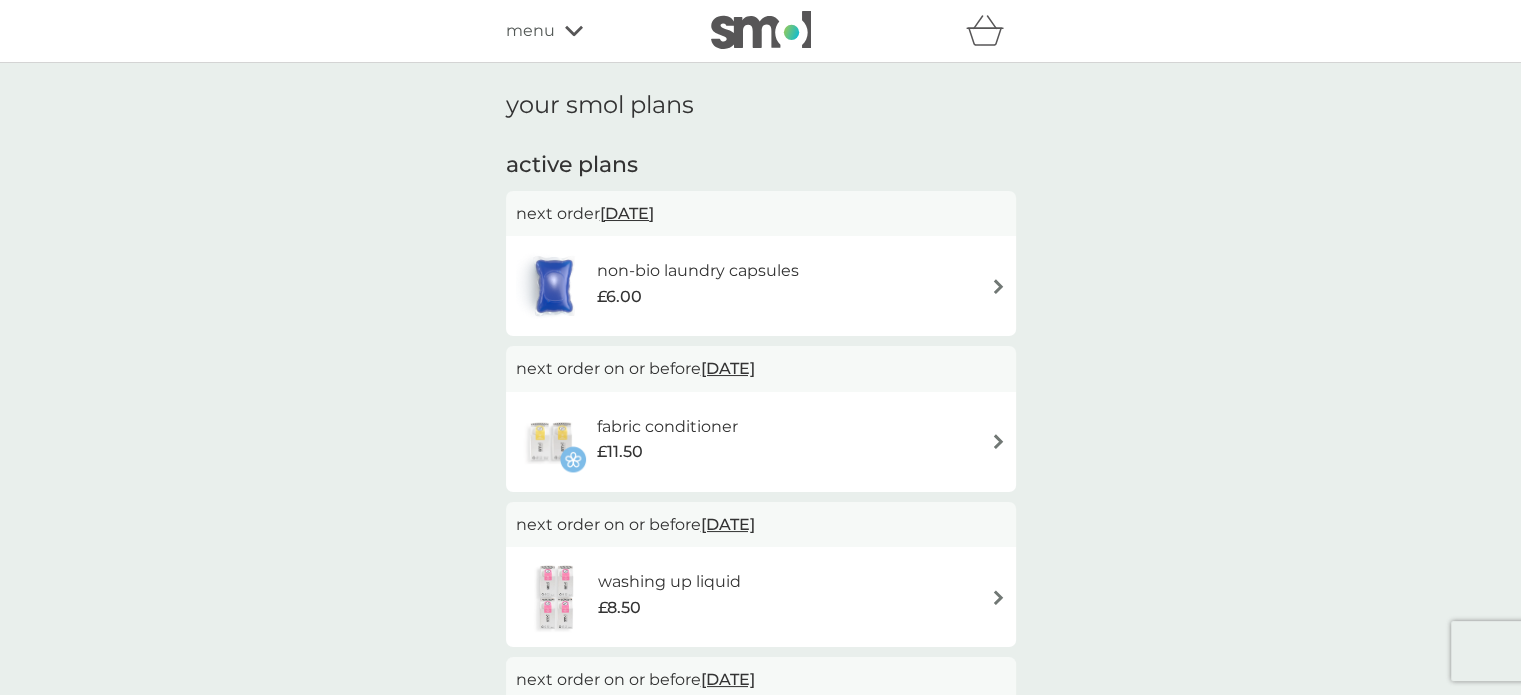 click on "£6.00" at bounding box center [698, 297] 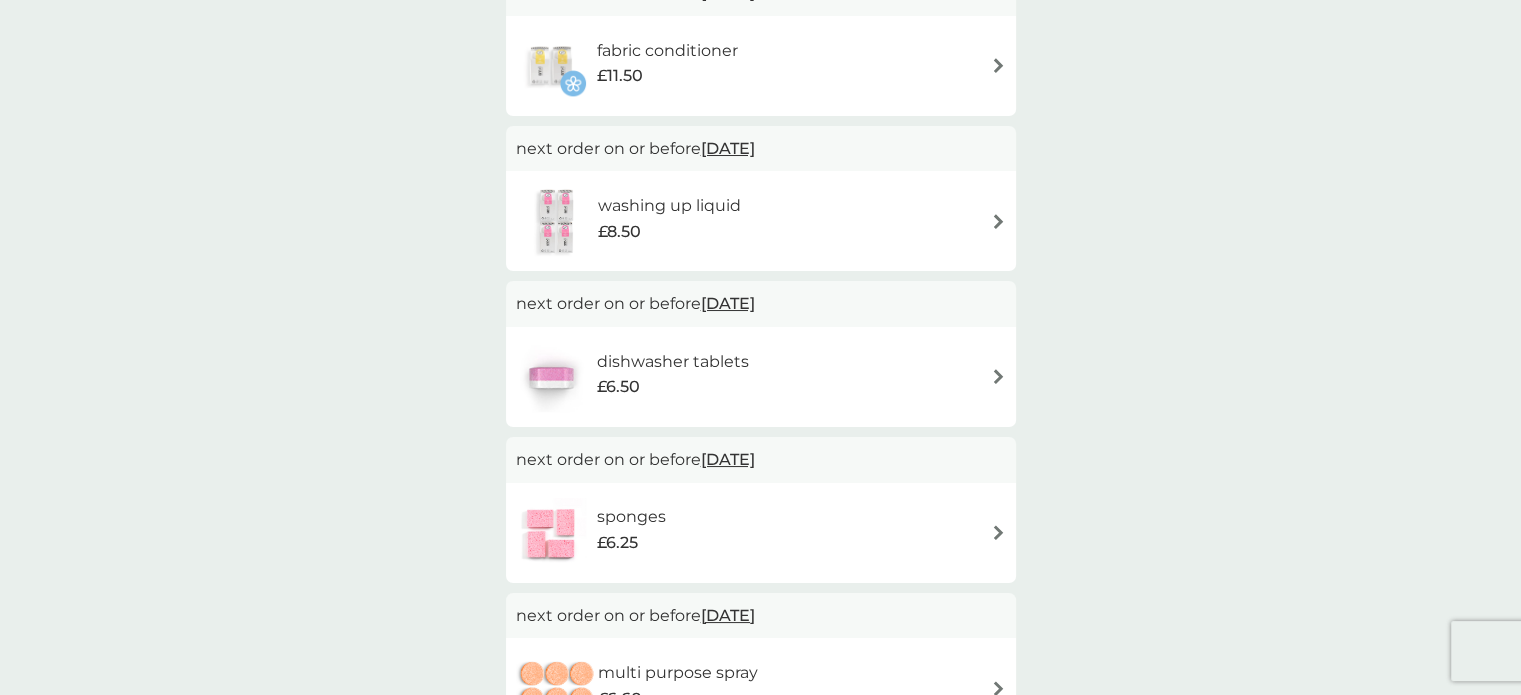 scroll, scrollTop: 346, scrollLeft: 0, axis: vertical 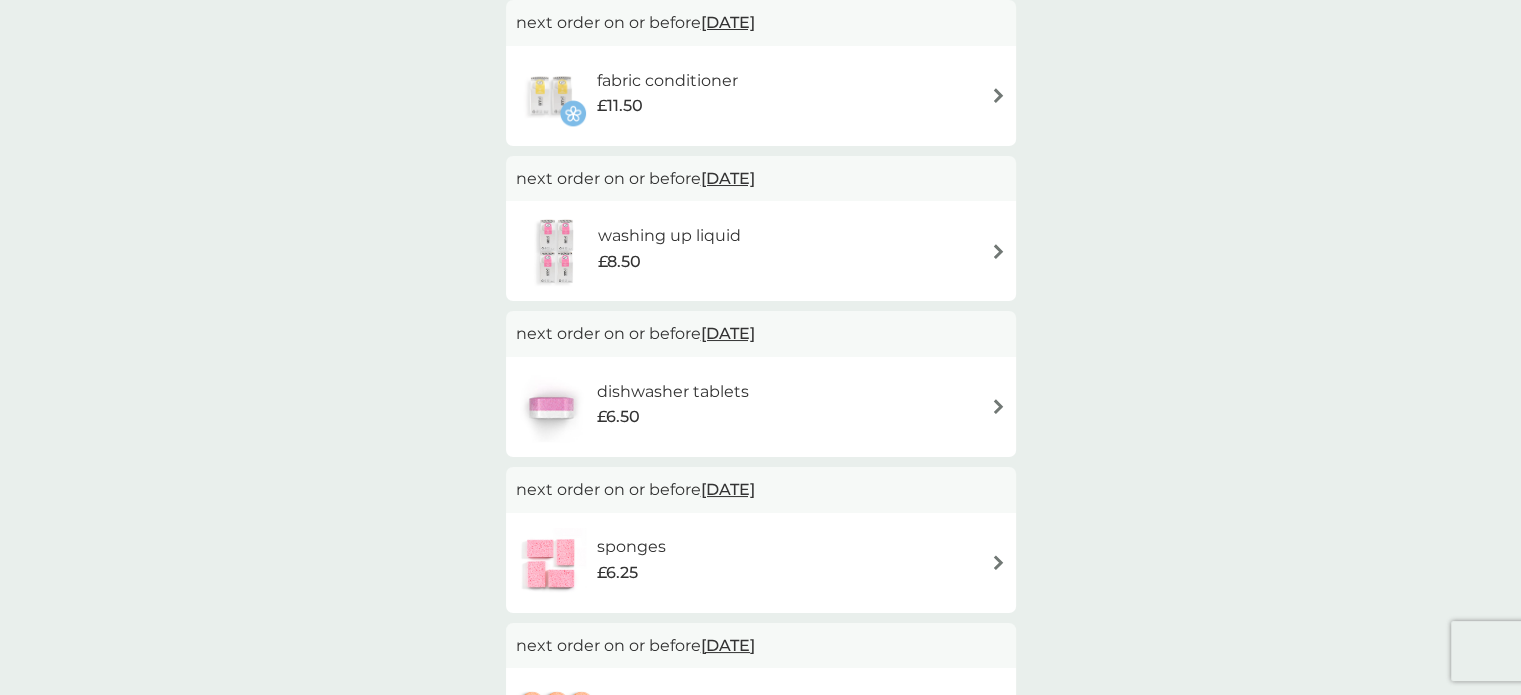 click on "dishwasher tablets" at bounding box center (673, 392) 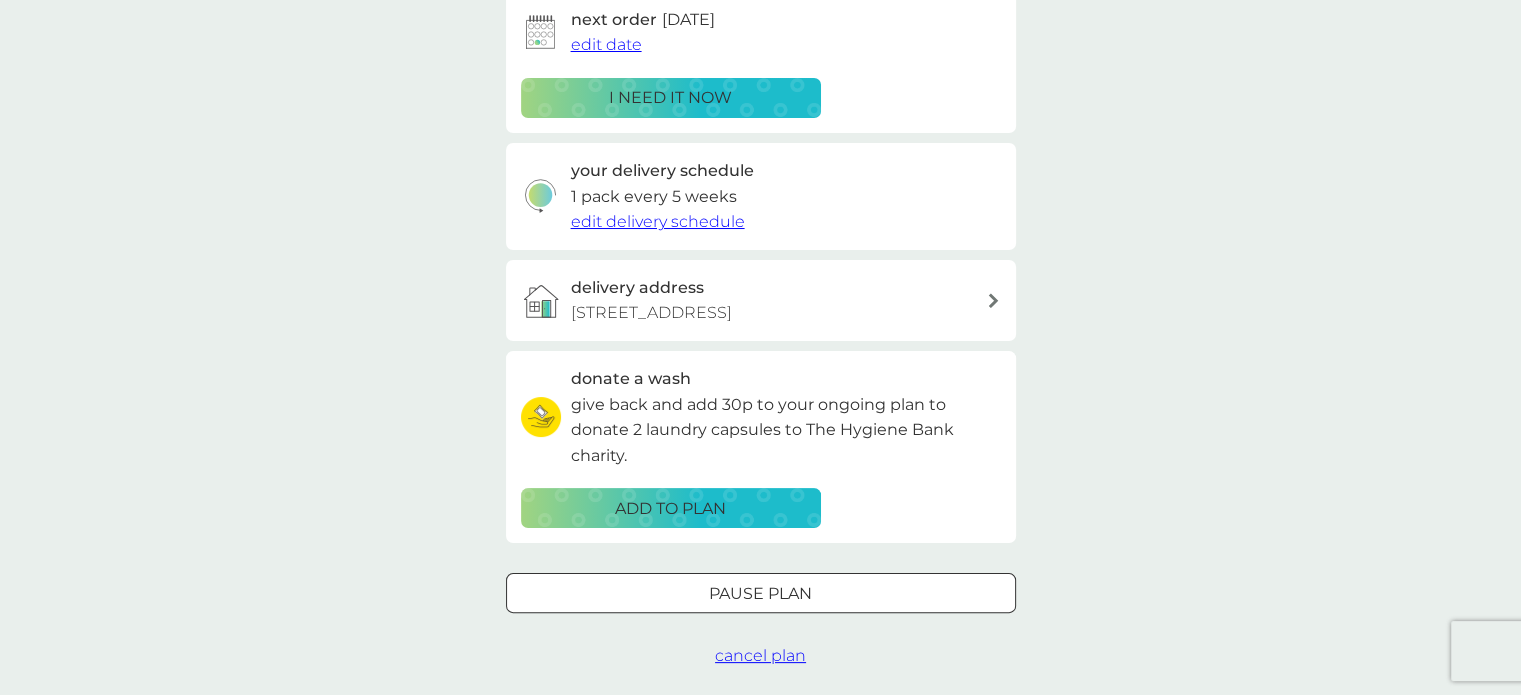 scroll, scrollTop: 0, scrollLeft: 0, axis: both 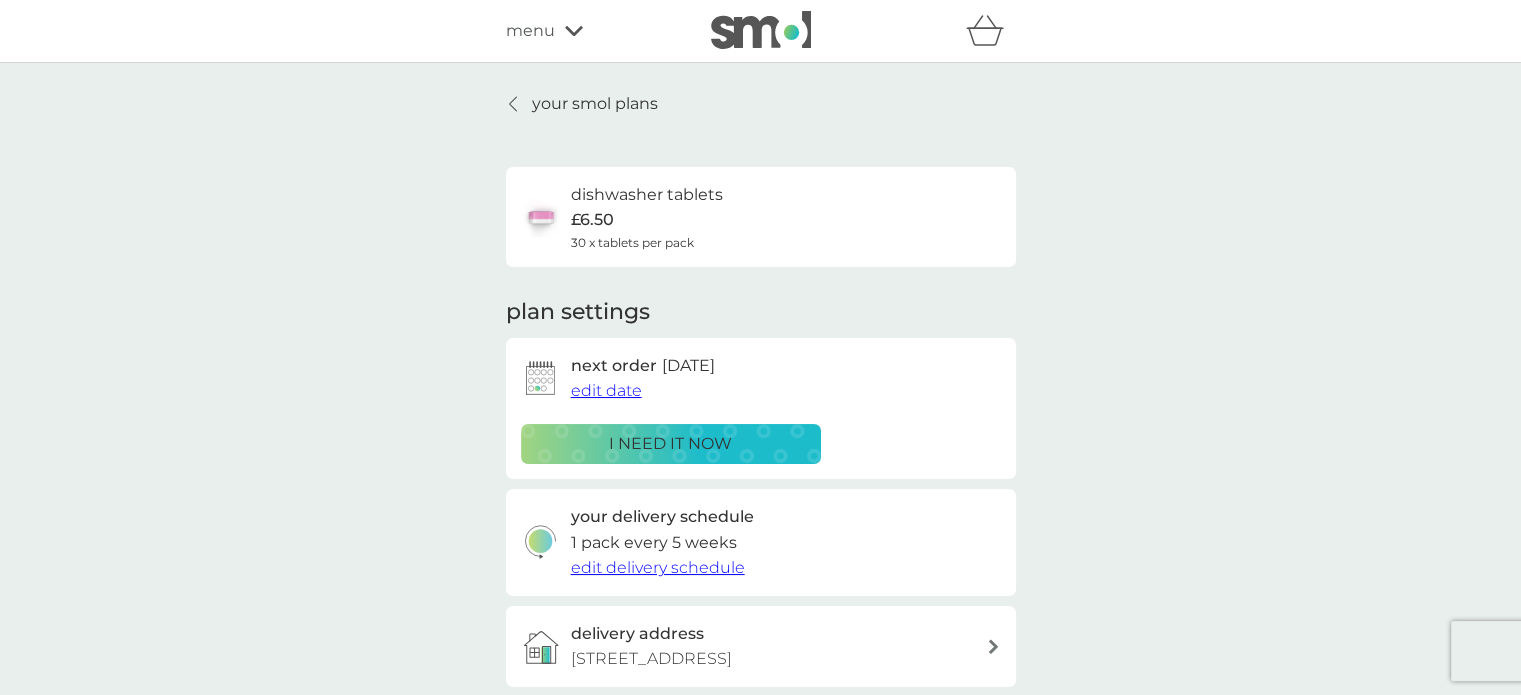 click on "edit date" at bounding box center (606, 390) 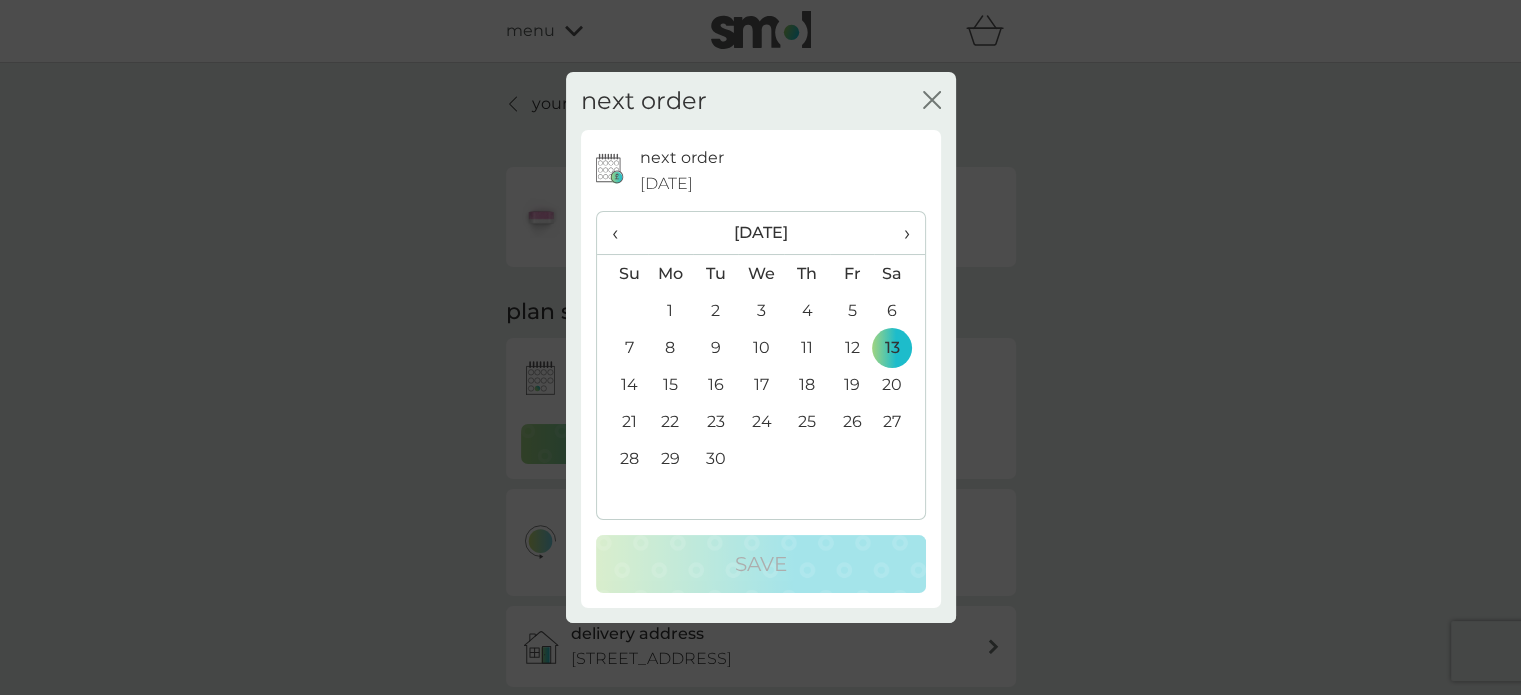 click on "‹" at bounding box center (622, 233) 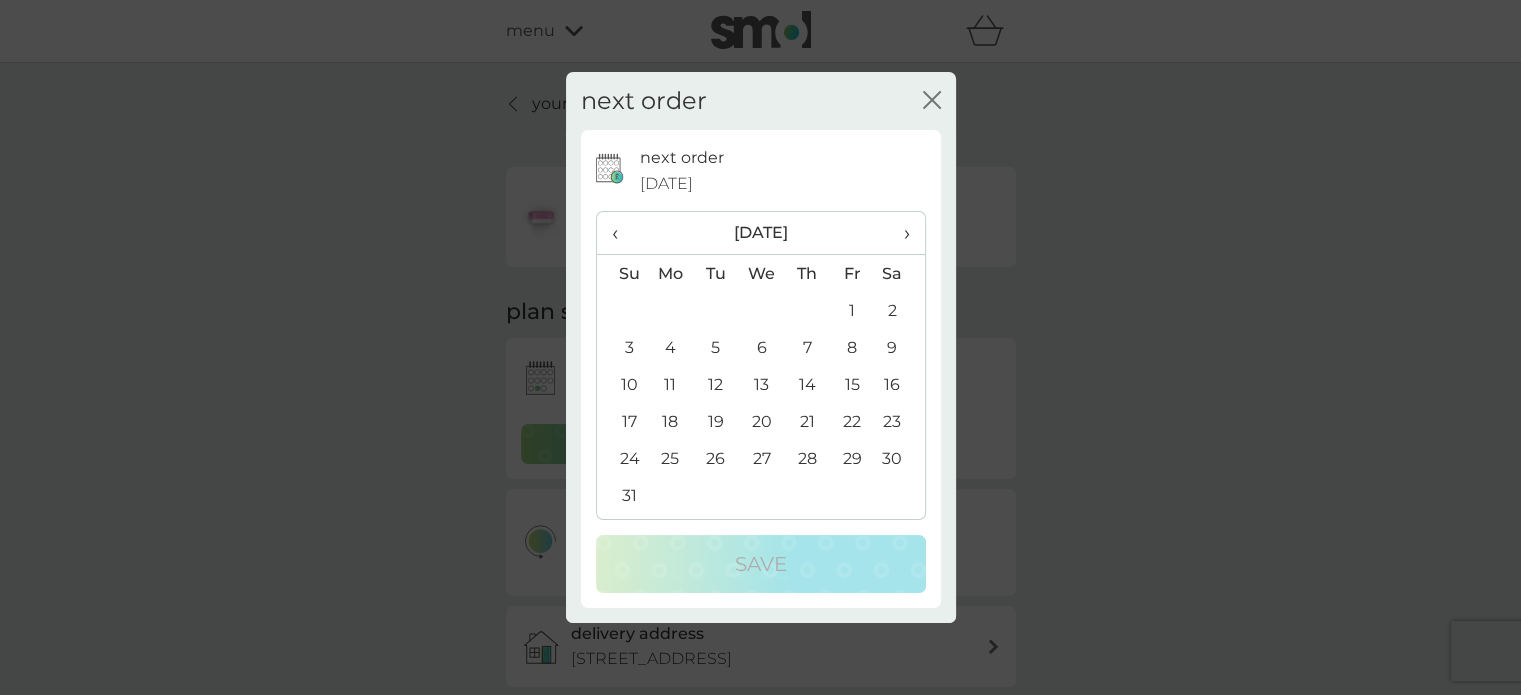 click on "‹" at bounding box center [622, 233] 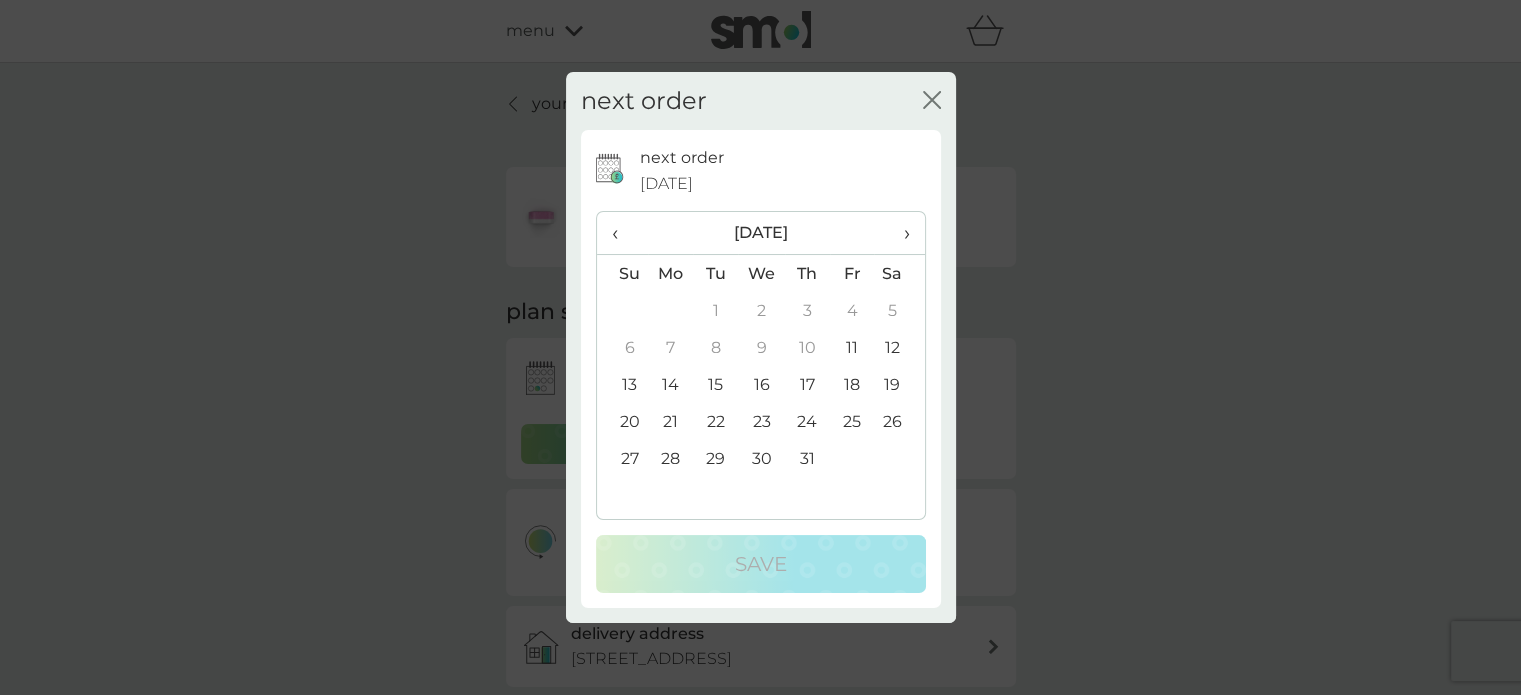 click on "30" at bounding box center (761, 458) 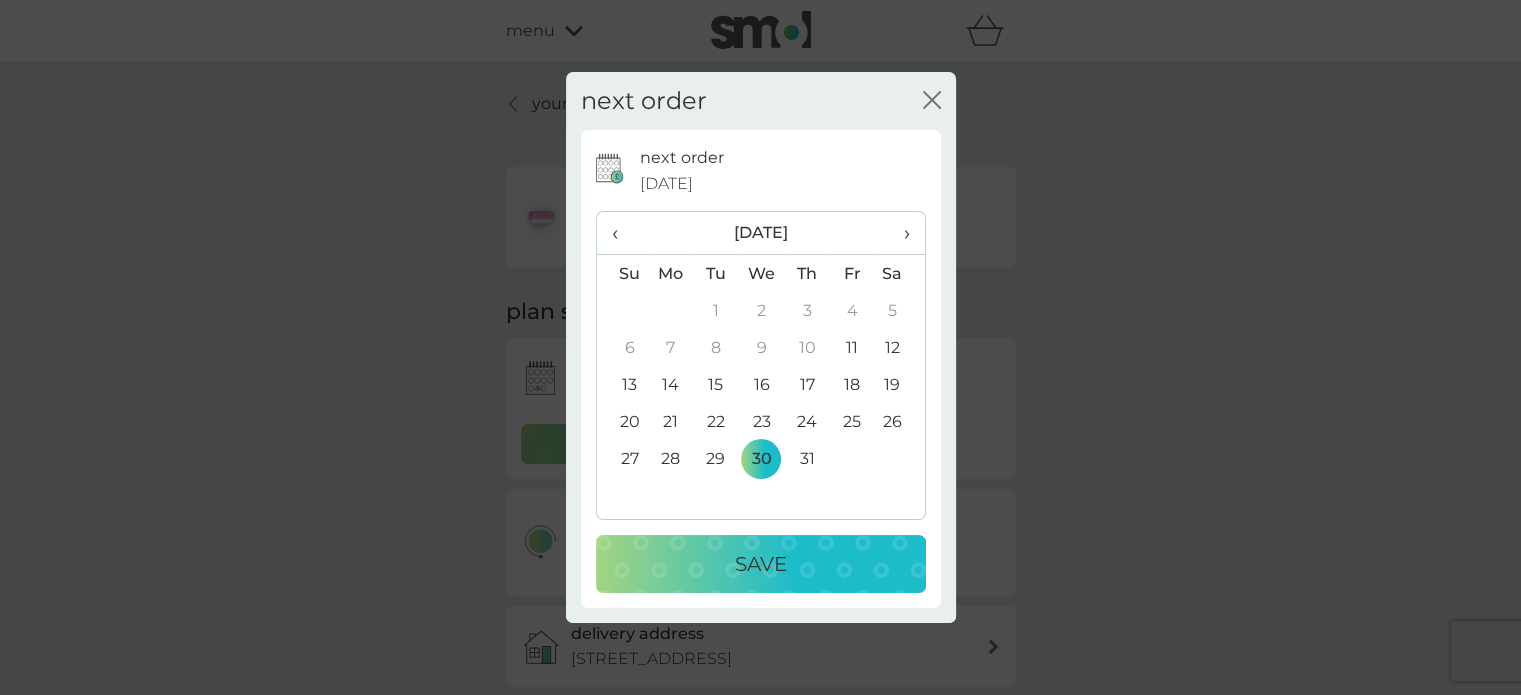 click on "Save" at bounding box center (761, 564) 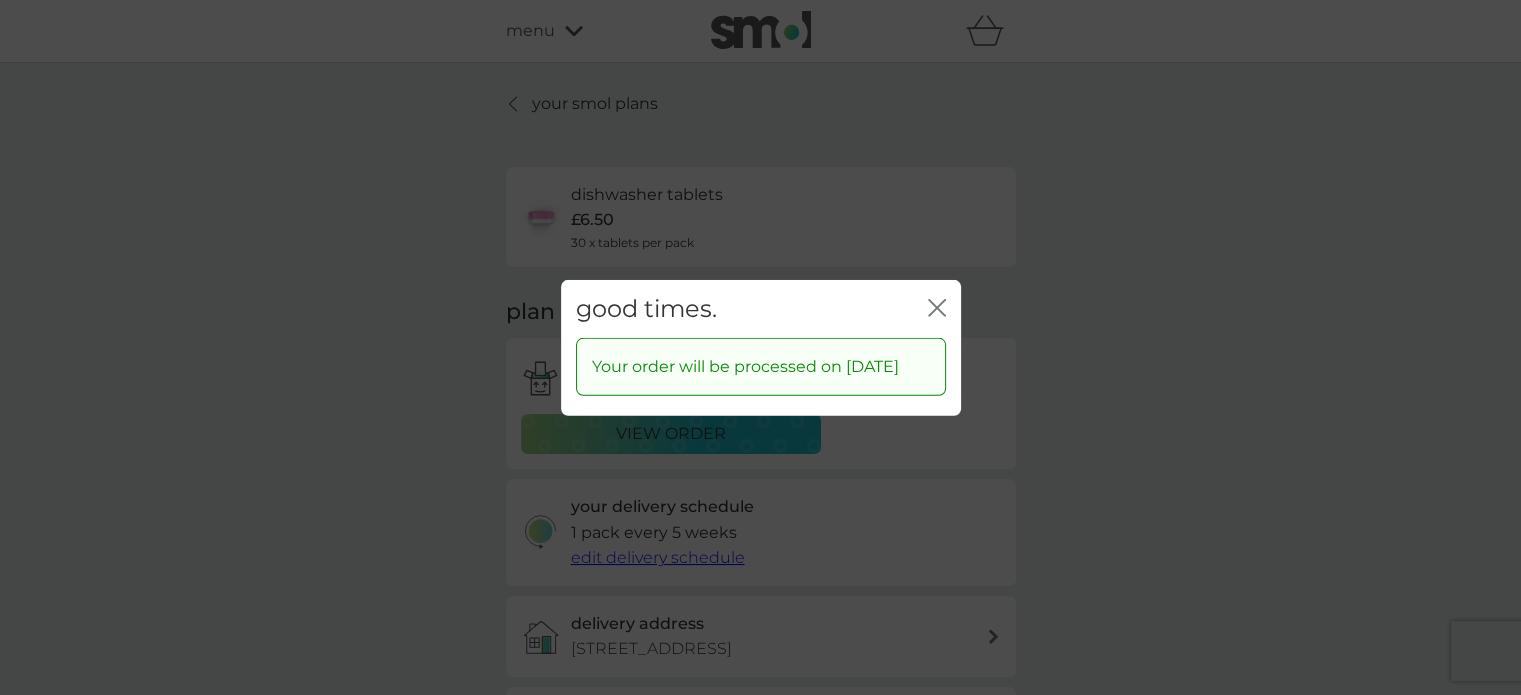 click 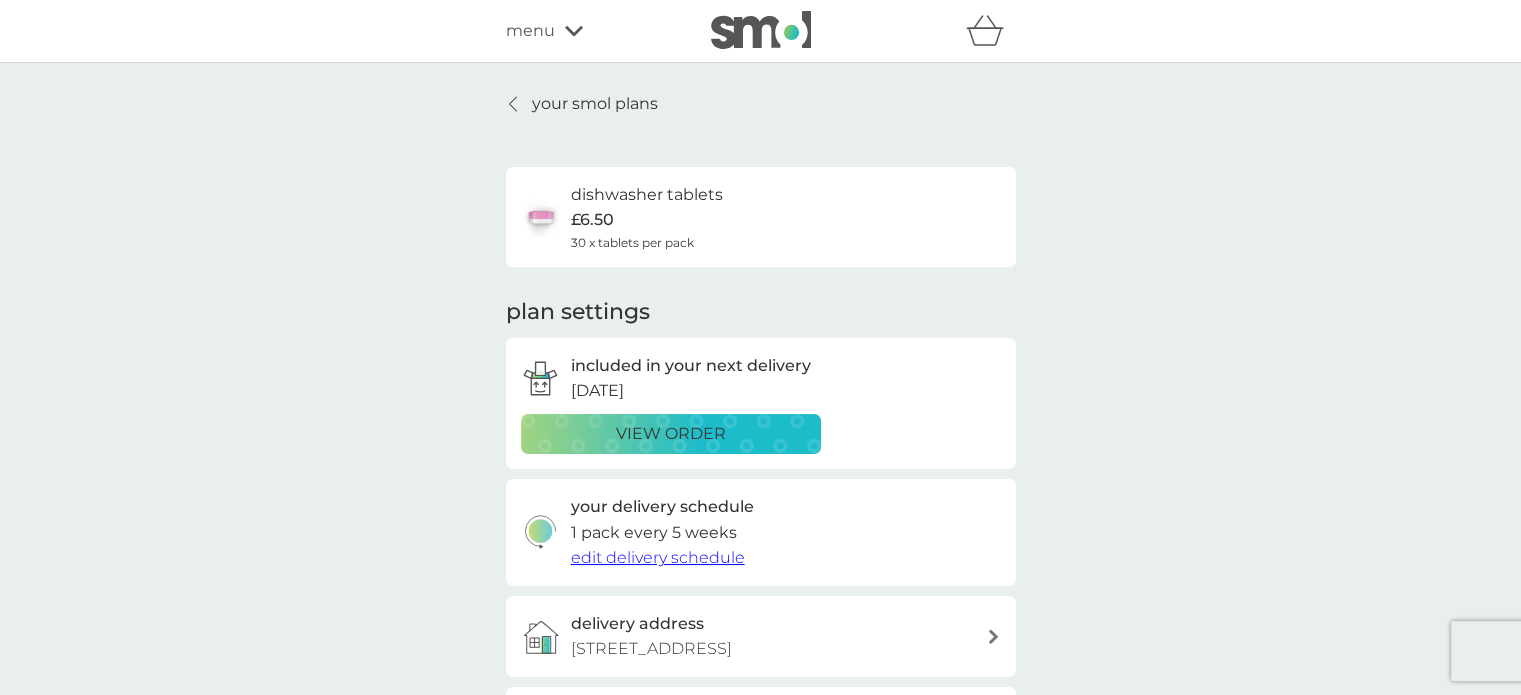 click on "edit delivery schedule" at bounding box center [658, 557] 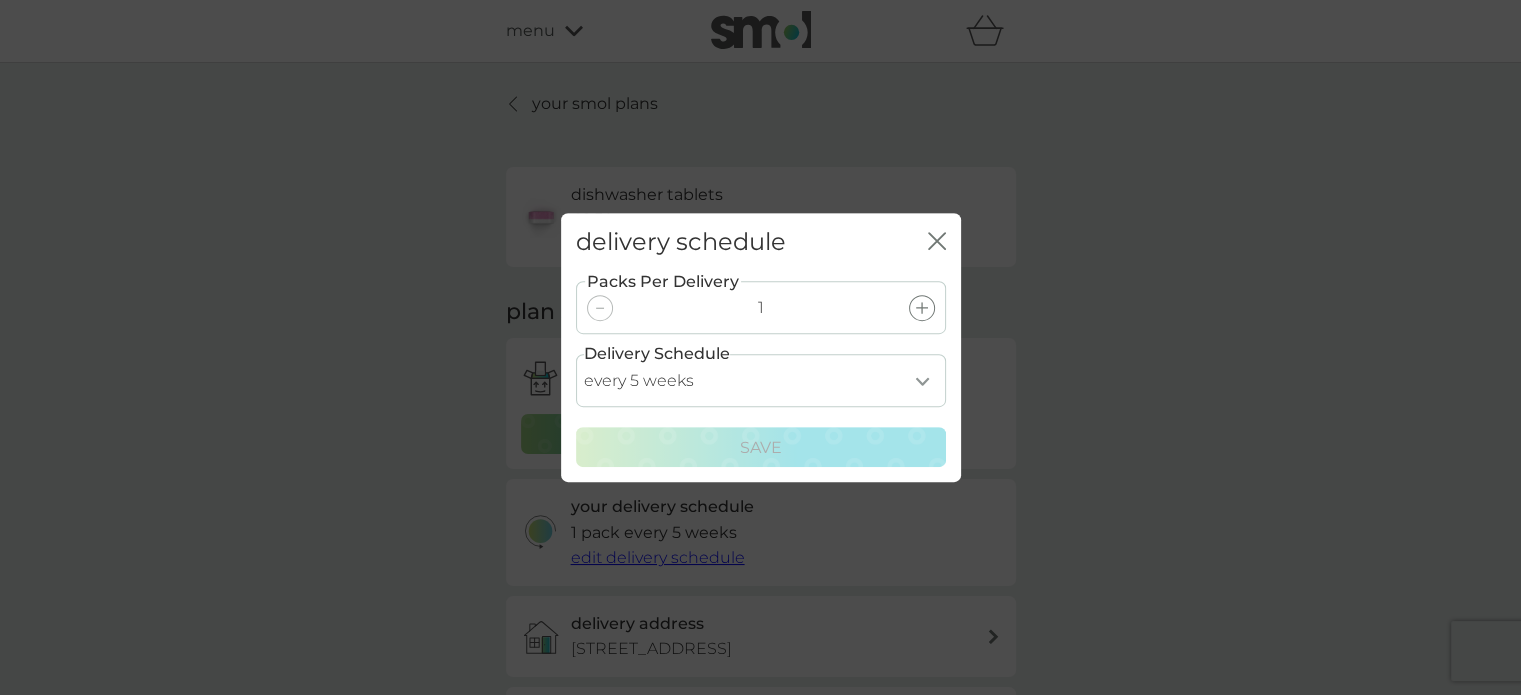click on "every 1 week every 2 weeks every 3 weeks every 4 weeks every 5 weeks every 6 weeks every 7 weeks every 8 weeks every 9 weeks every 10 weeks every 11 weeks every 12 weeks every 13 weeks every 14 weeks every 15 weeks every 16 weeks every 17 weeks" at bounding box center [761, 380] 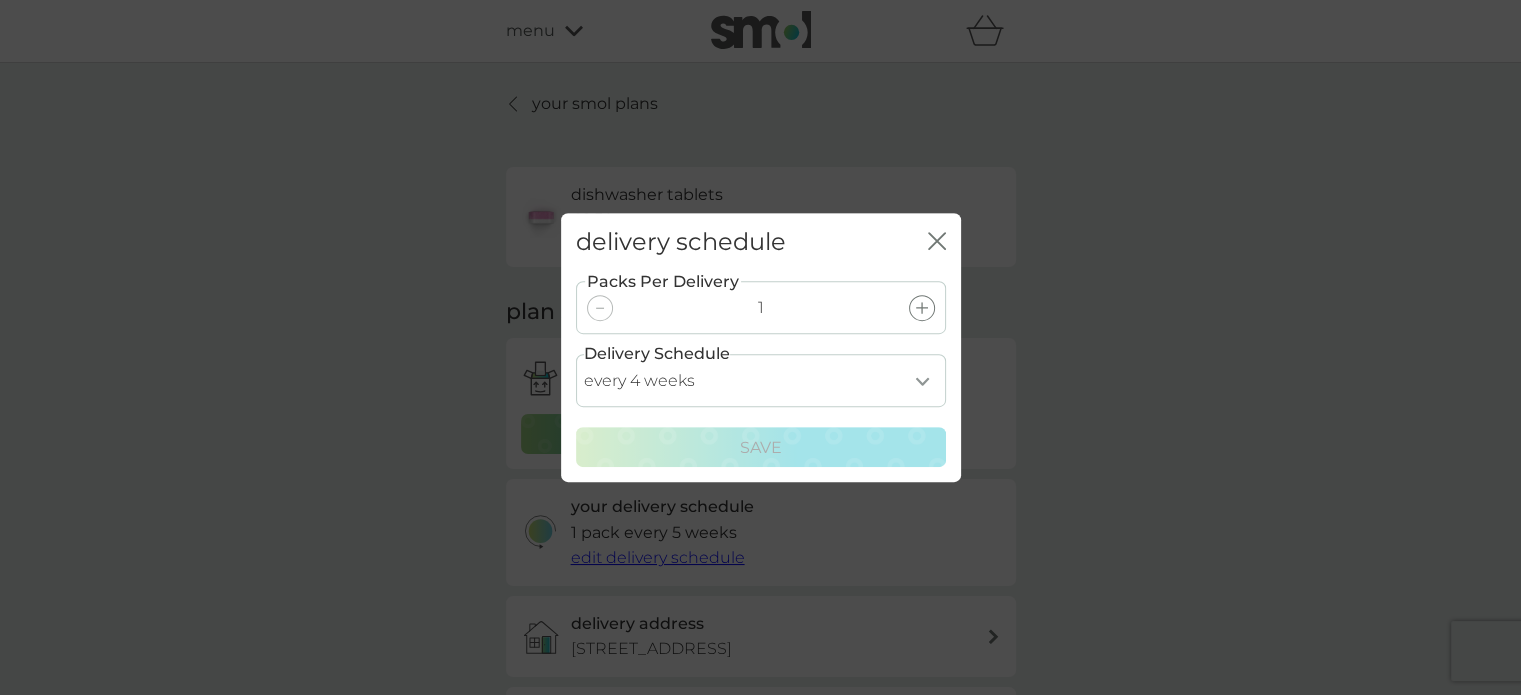 click on "every 1 week every 2 weeks every 3 weeks every 4 weeks every 5 weeks every 6 weeks every 7 weeks every 8 weeks every 9 weeks every 10 weeks every 11 weeks every 12 weeks every 13 weeks every 14 weeks every 15 weeks every 16 weeks every 17 weeks" at bounding box center [761, 380] 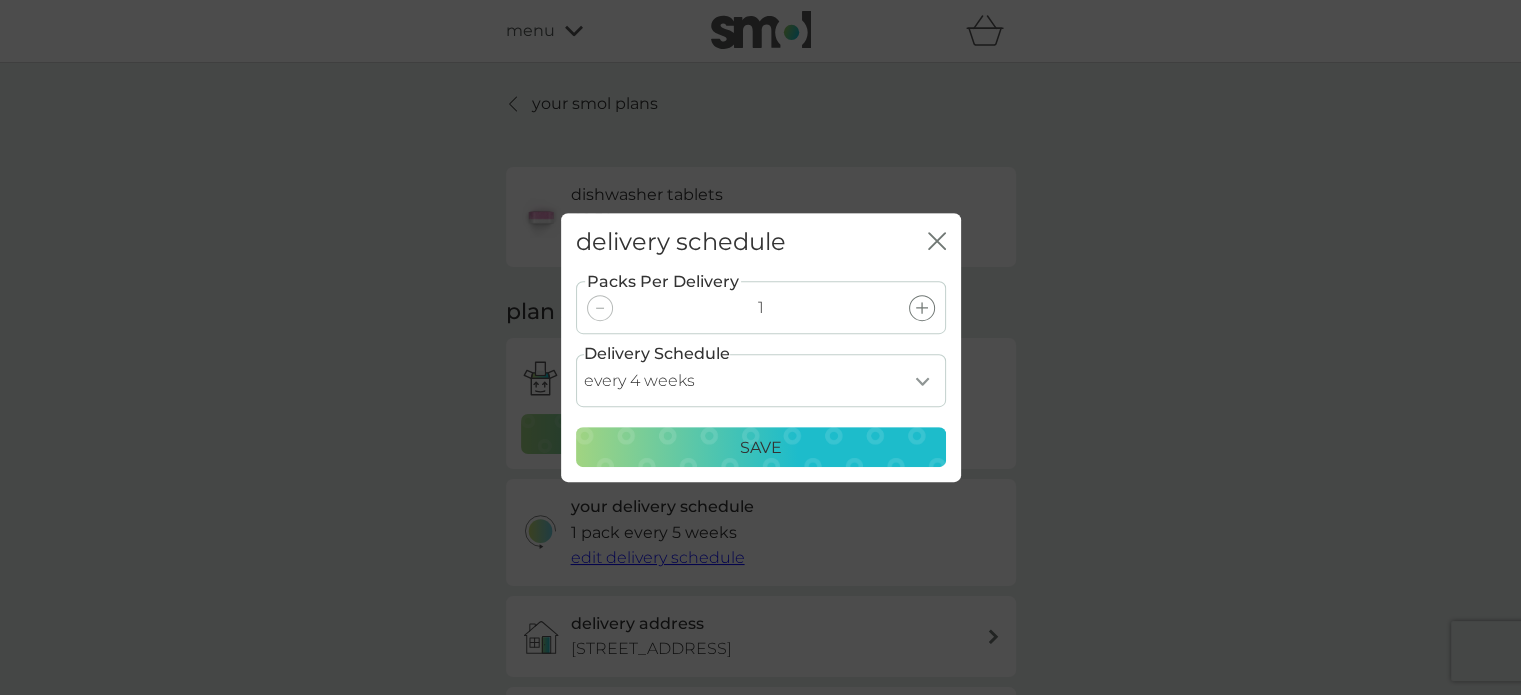 click on "Save" at bounding box center [761, 448] 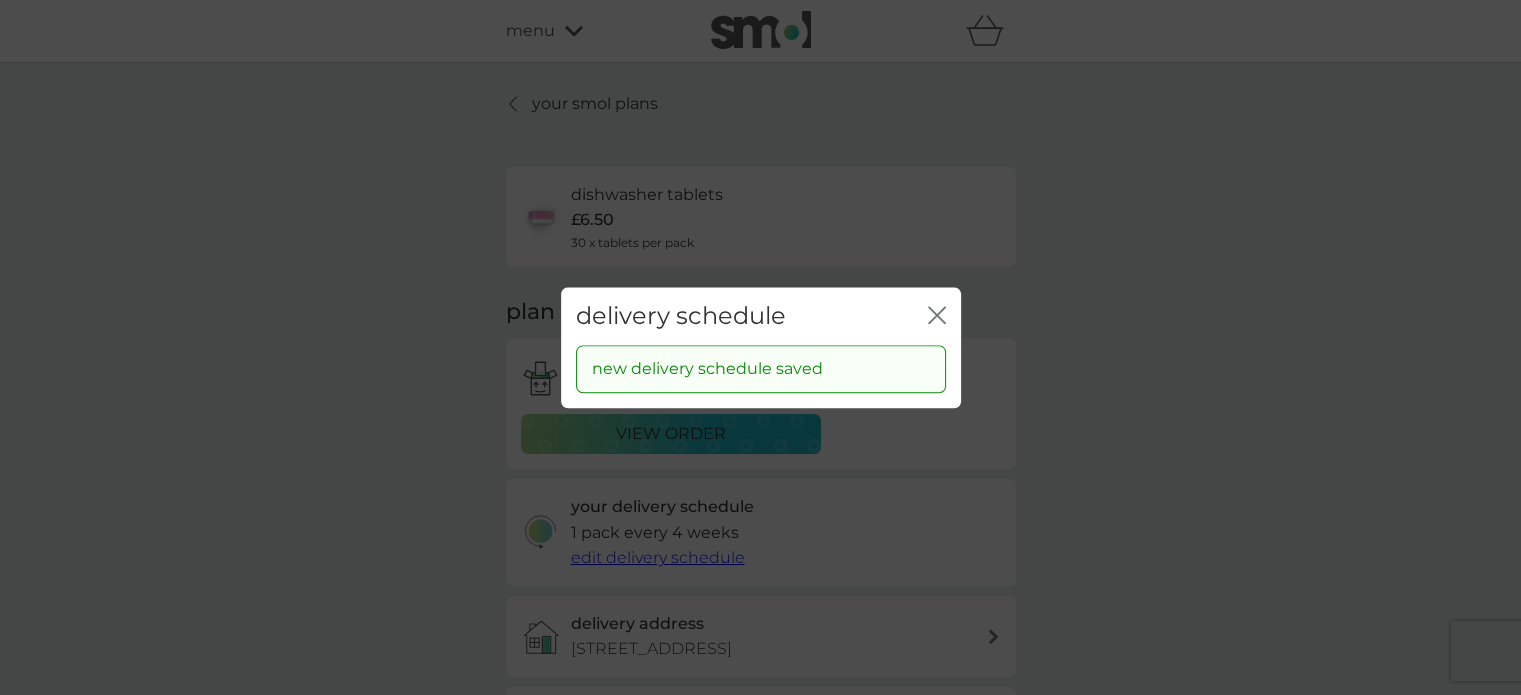 click on "delivery schedule close new delivery schedule saved" at bounding box center [760, 347] 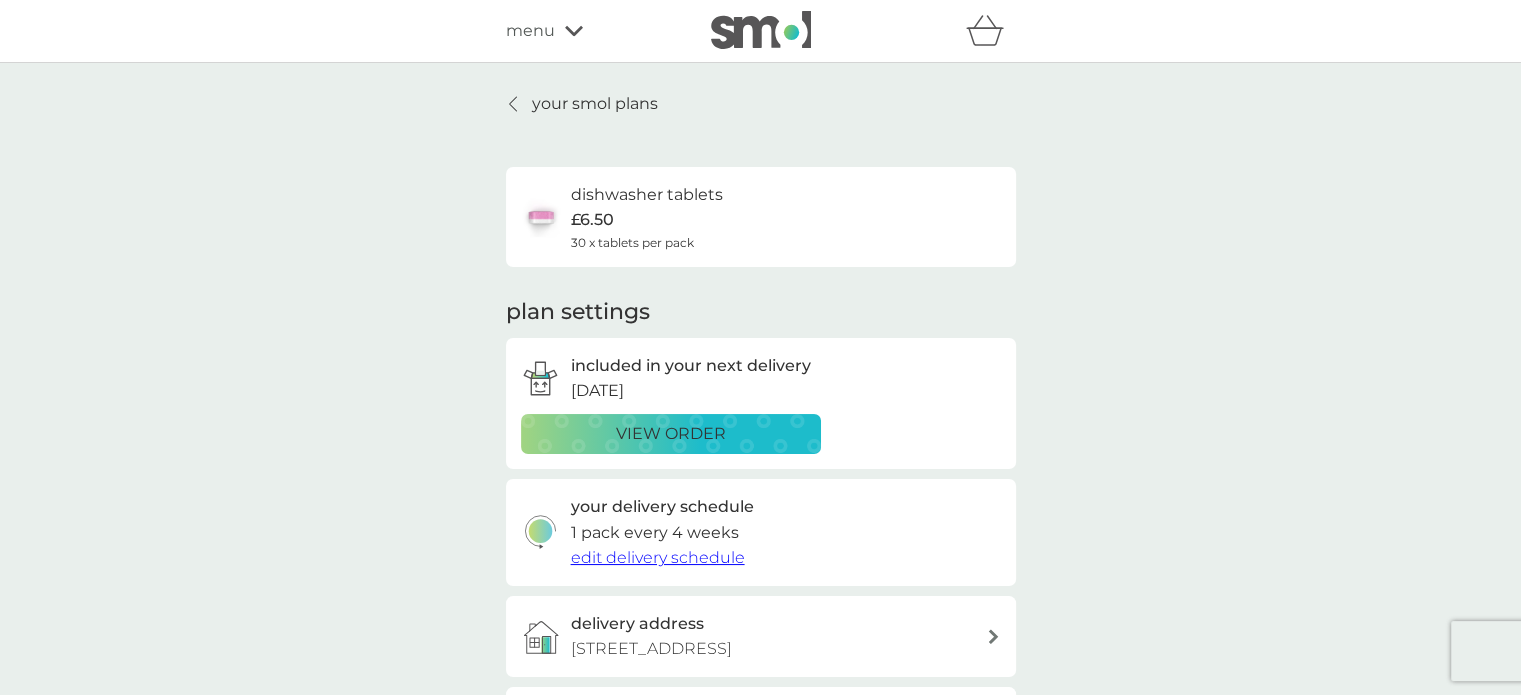 click at bounding box center [514, 104] 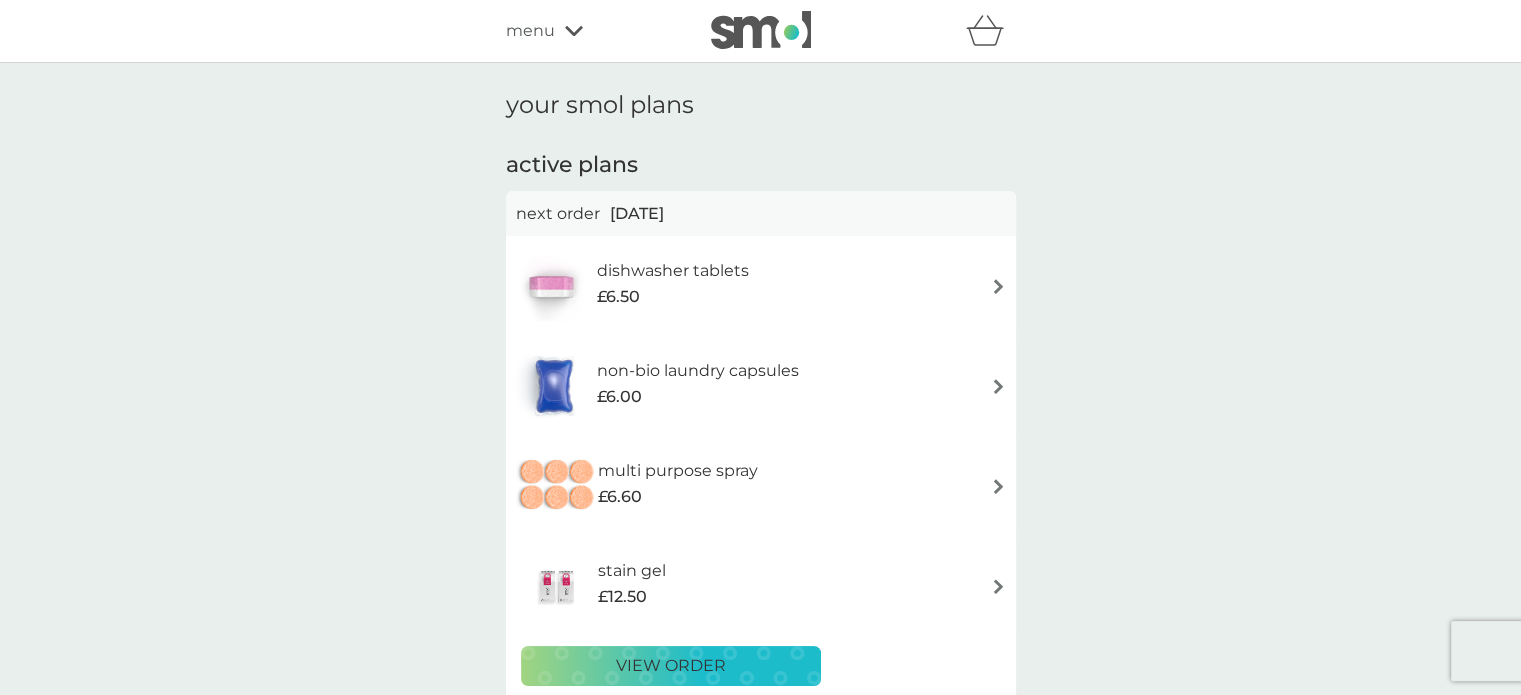 click on "non-bio laundry capsules £6.00" at bounding box center [761, 386] 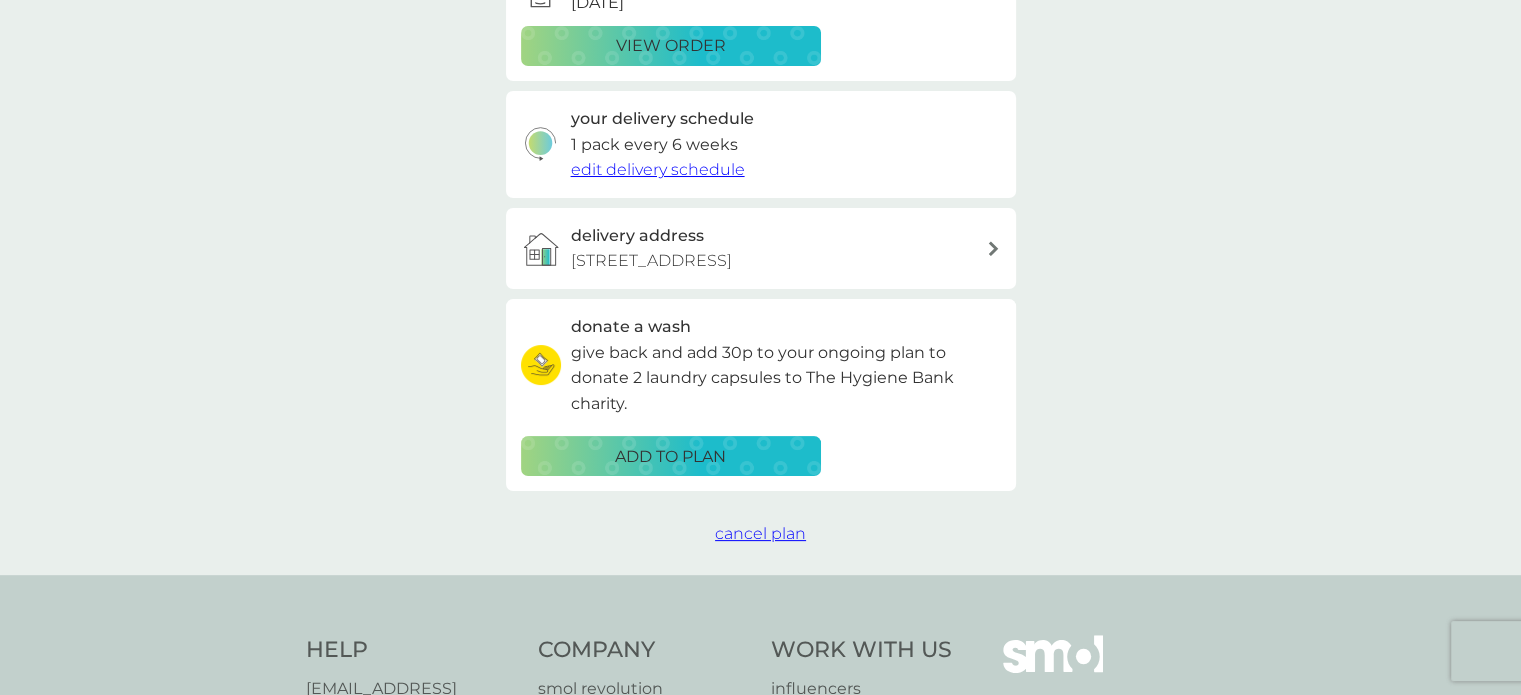 scroll, scrollTop: 393, scrollLeft: 0, axis: vertical 